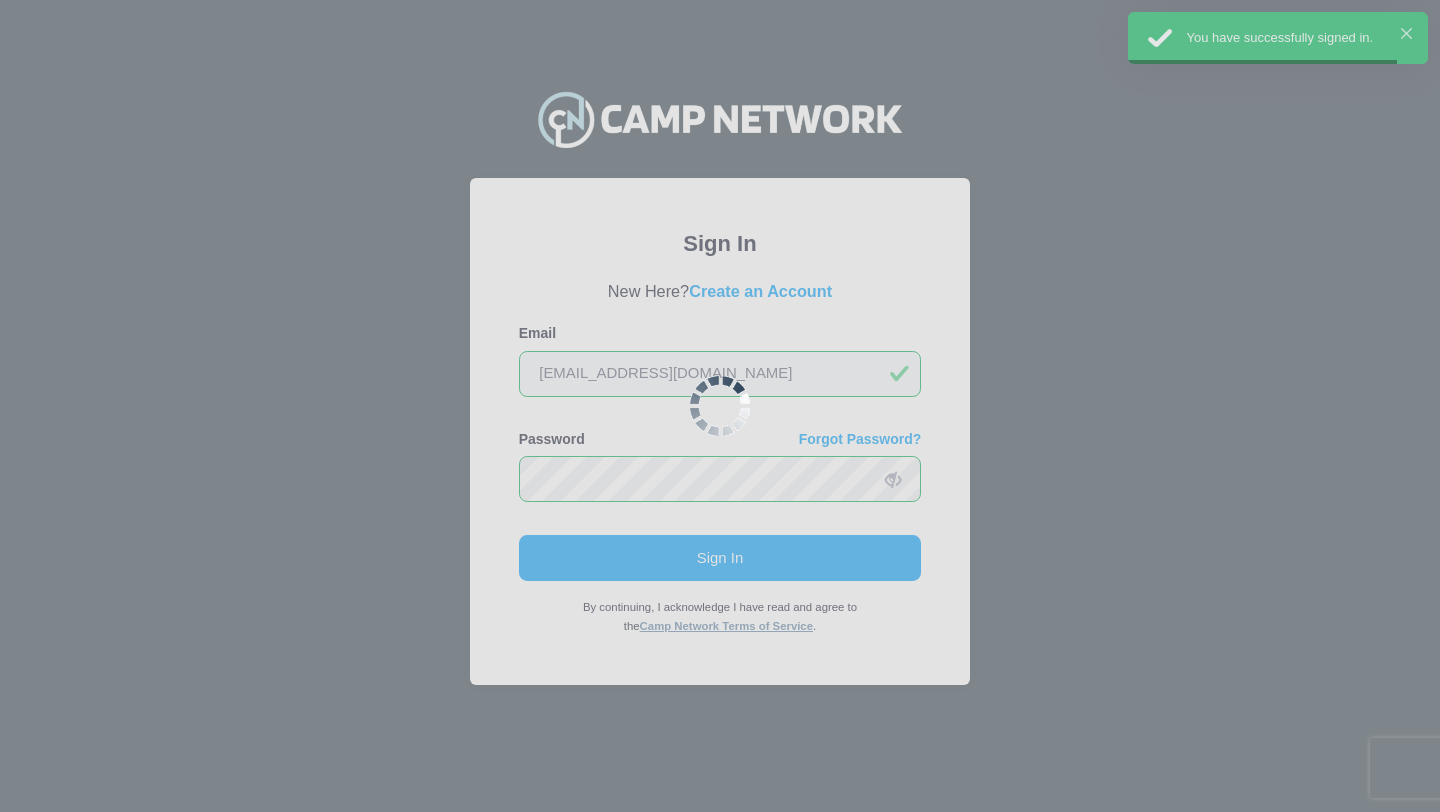 scroll, scrollTop: 0, scrollLeft: 0, axis: both 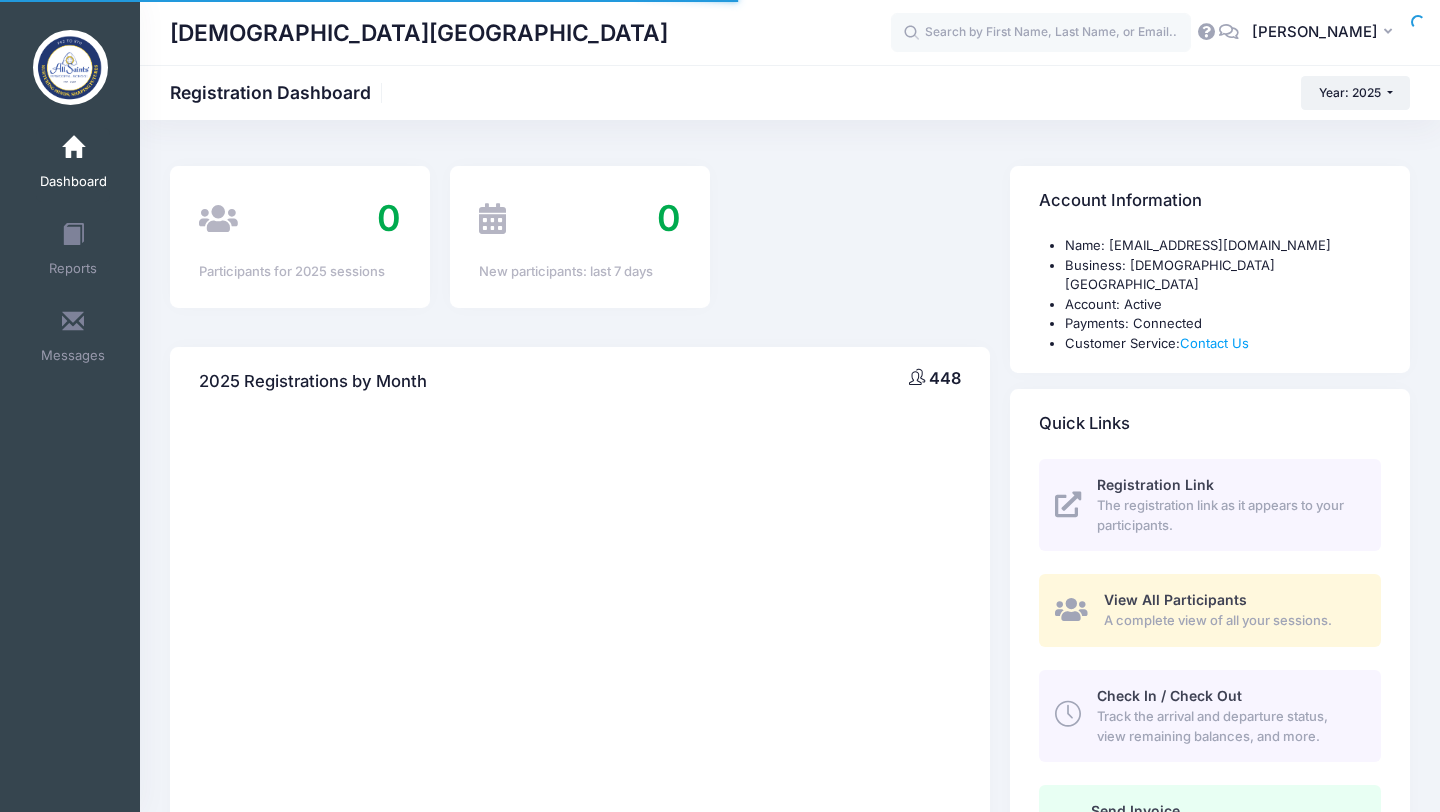 select 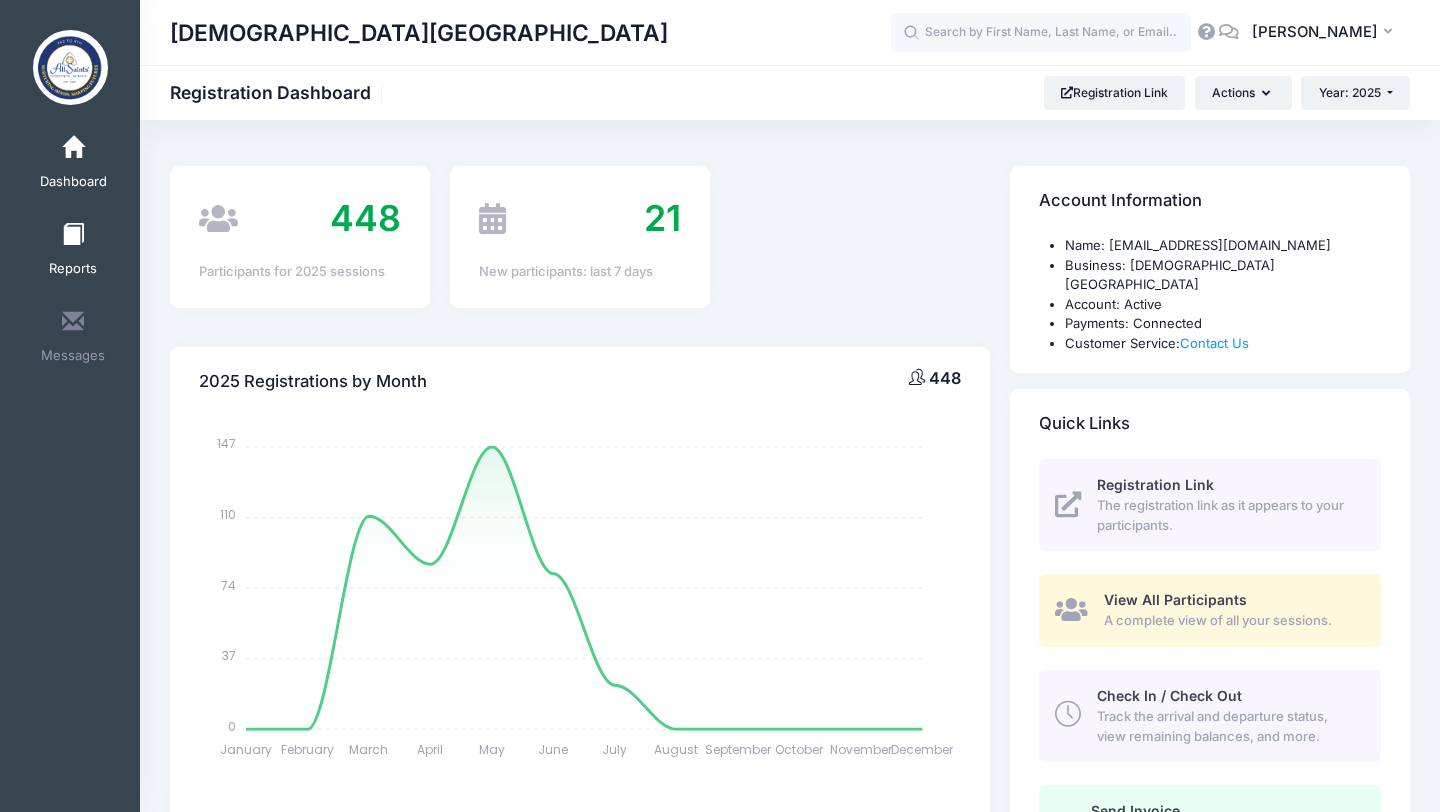 click at bounding box center [73, 235] 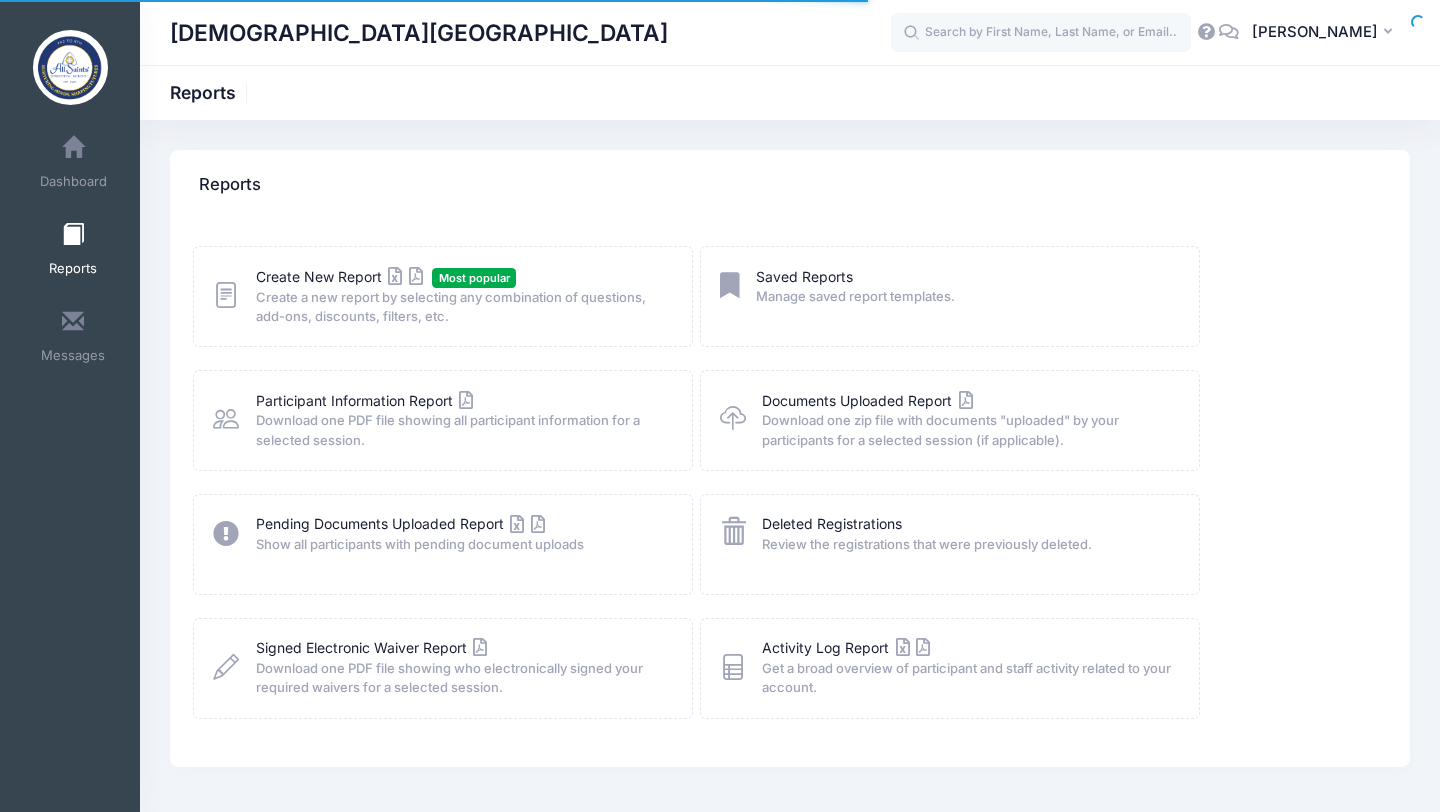 scroll, scrollTop: 0, scrollLeft: 0, axis: both 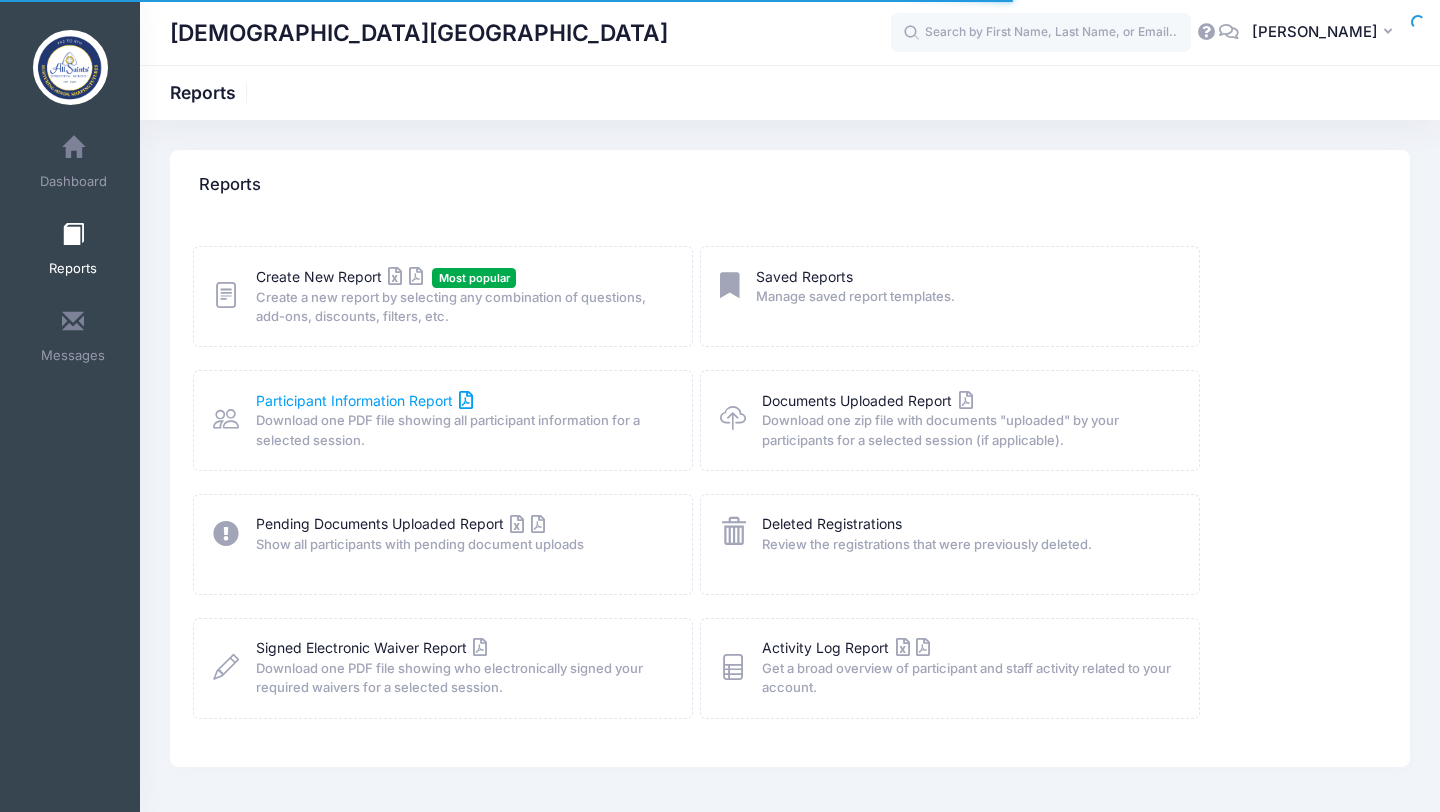click on "Participant Information Report" at bounding box center (365, 400) 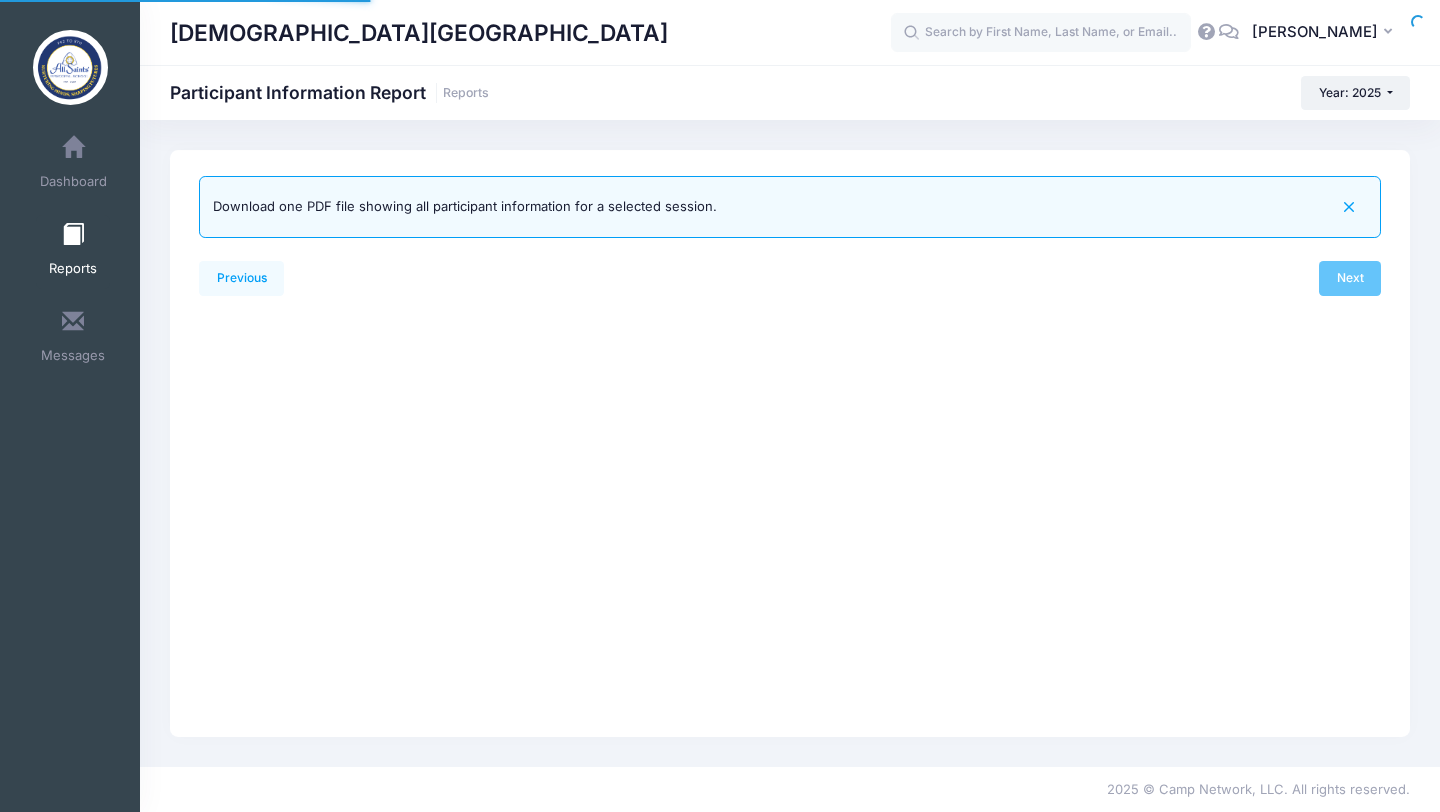 scroll, scrollTop: 0, scrollLeft: 0, axis: both 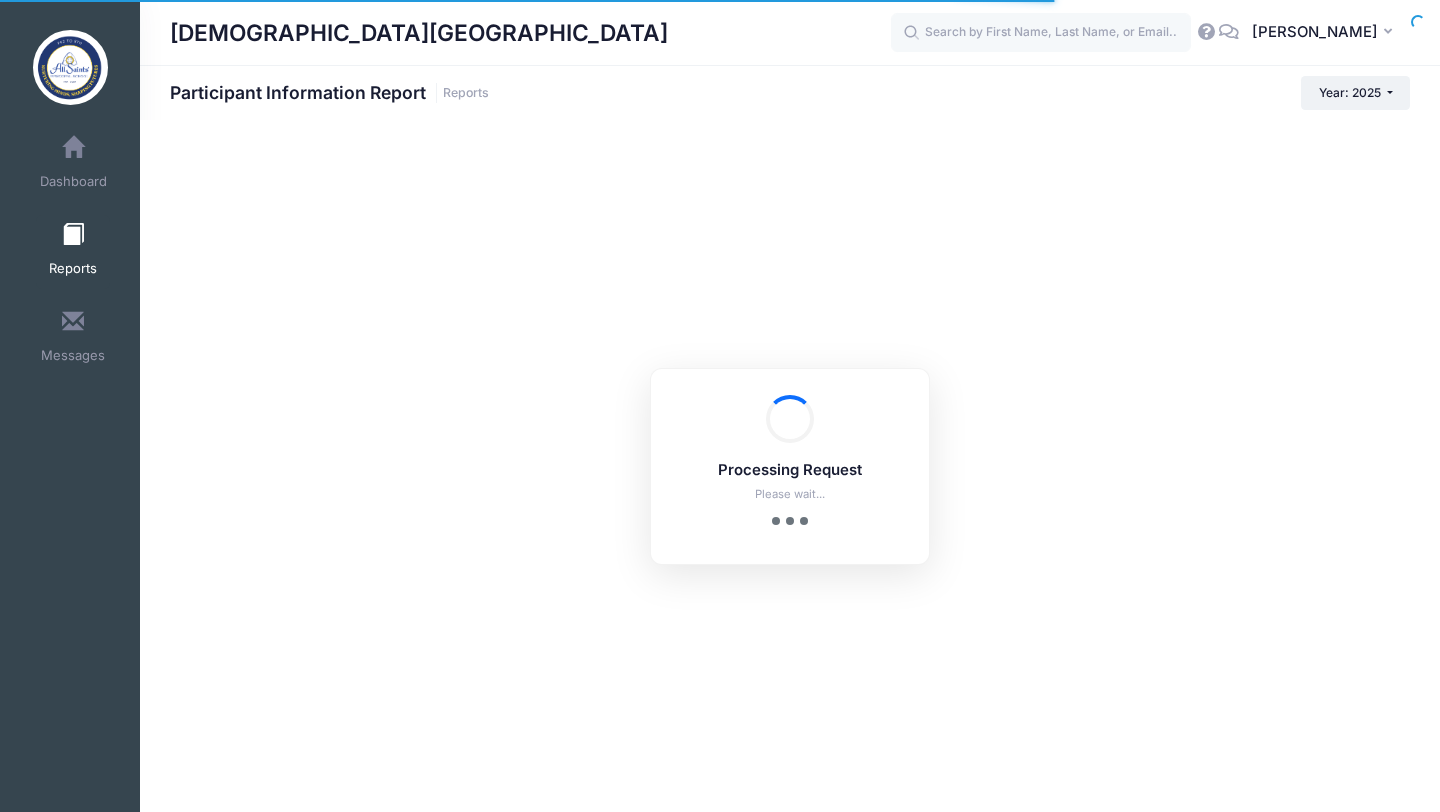 checkbox on "true" 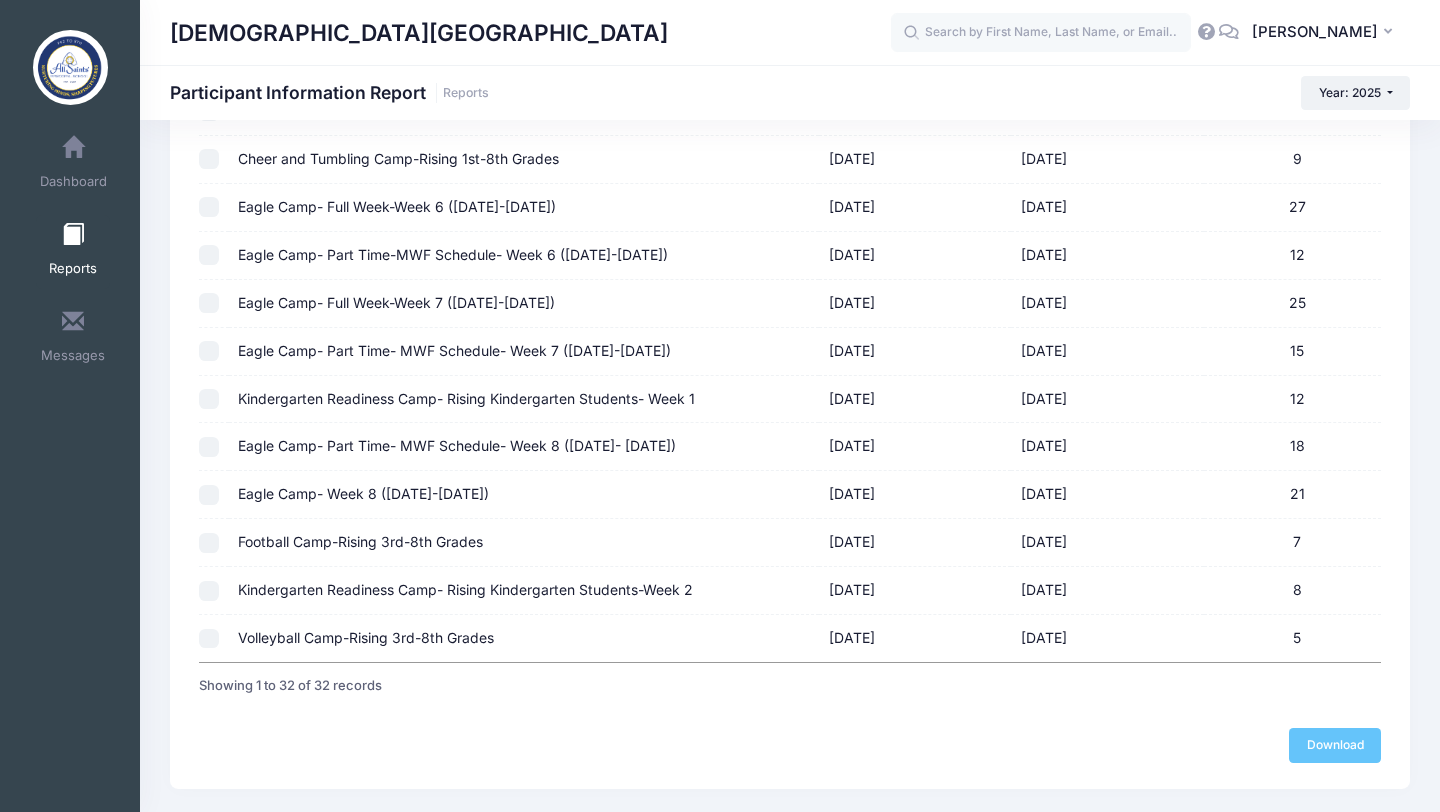 scroll, scrollTop: 1287, scrollLeft: 0, axis: vertical 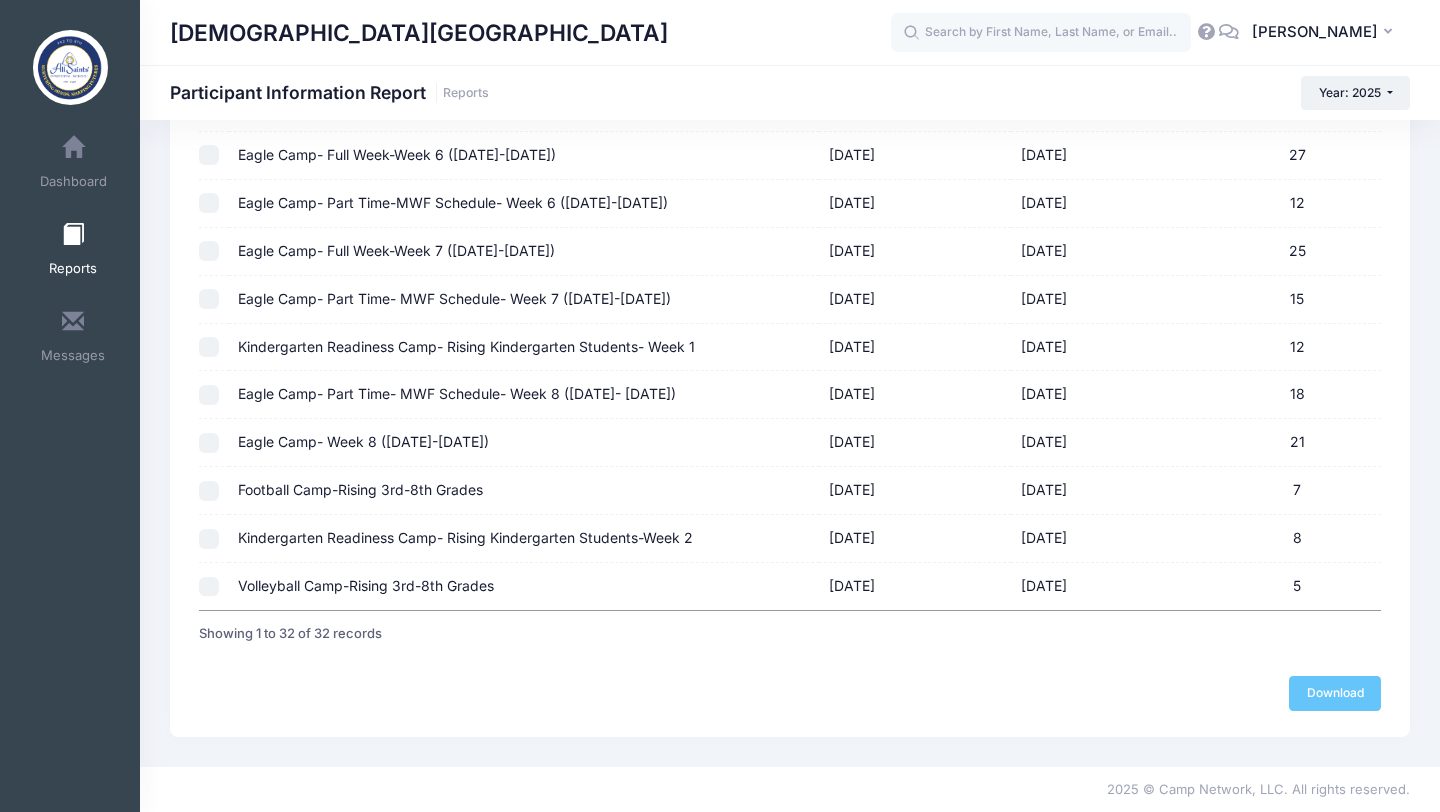 click on "Football Camp-Rising 3rd-8th Grades" at bounding box center (524, 491) 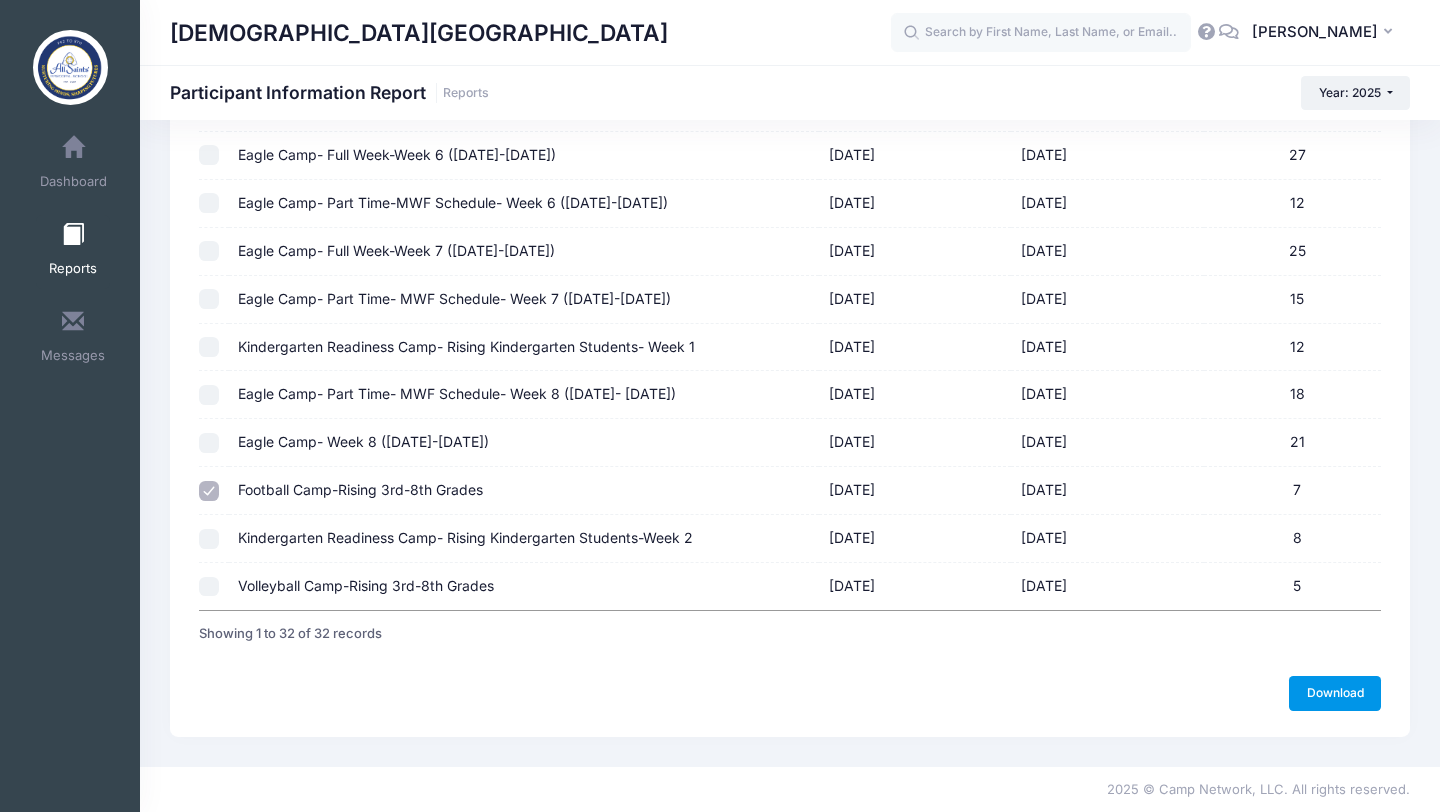 click on "Download" at bounding box center [1335, 693] 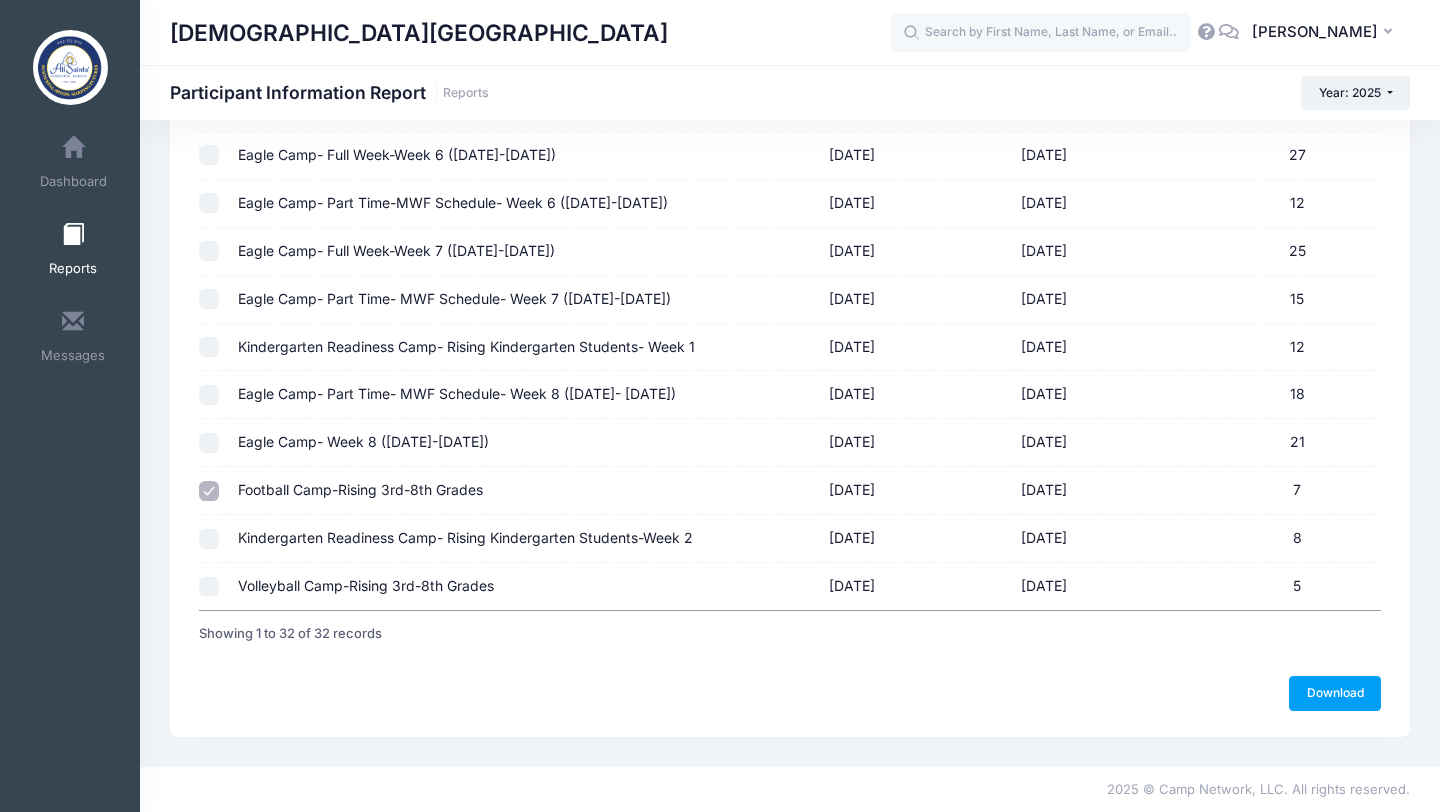 click on "Football Camp-Rising 3rd-8th Grades" at bounding box center (524, 491) 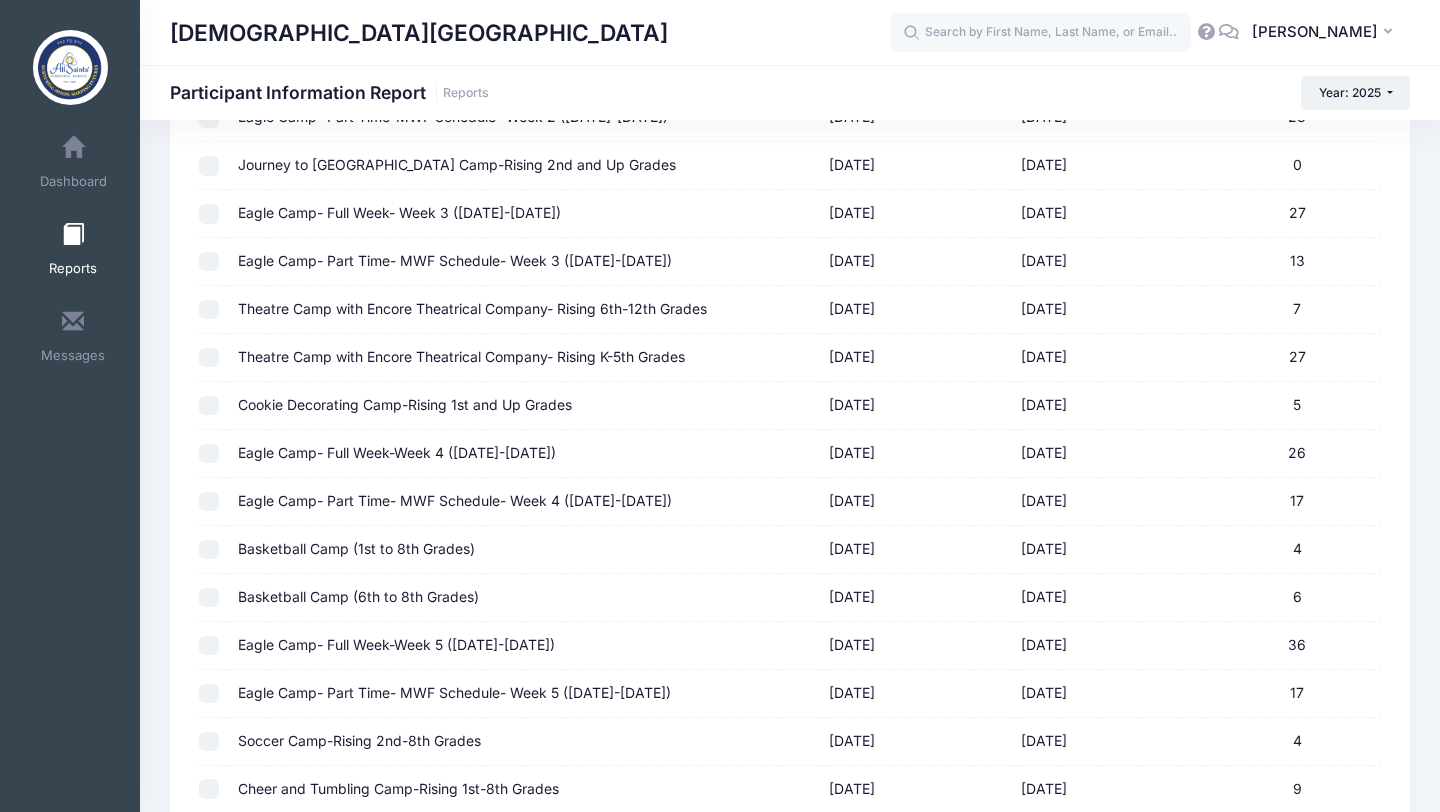scroll, scrollTop: 0, scrollLeft: 0, axis: both 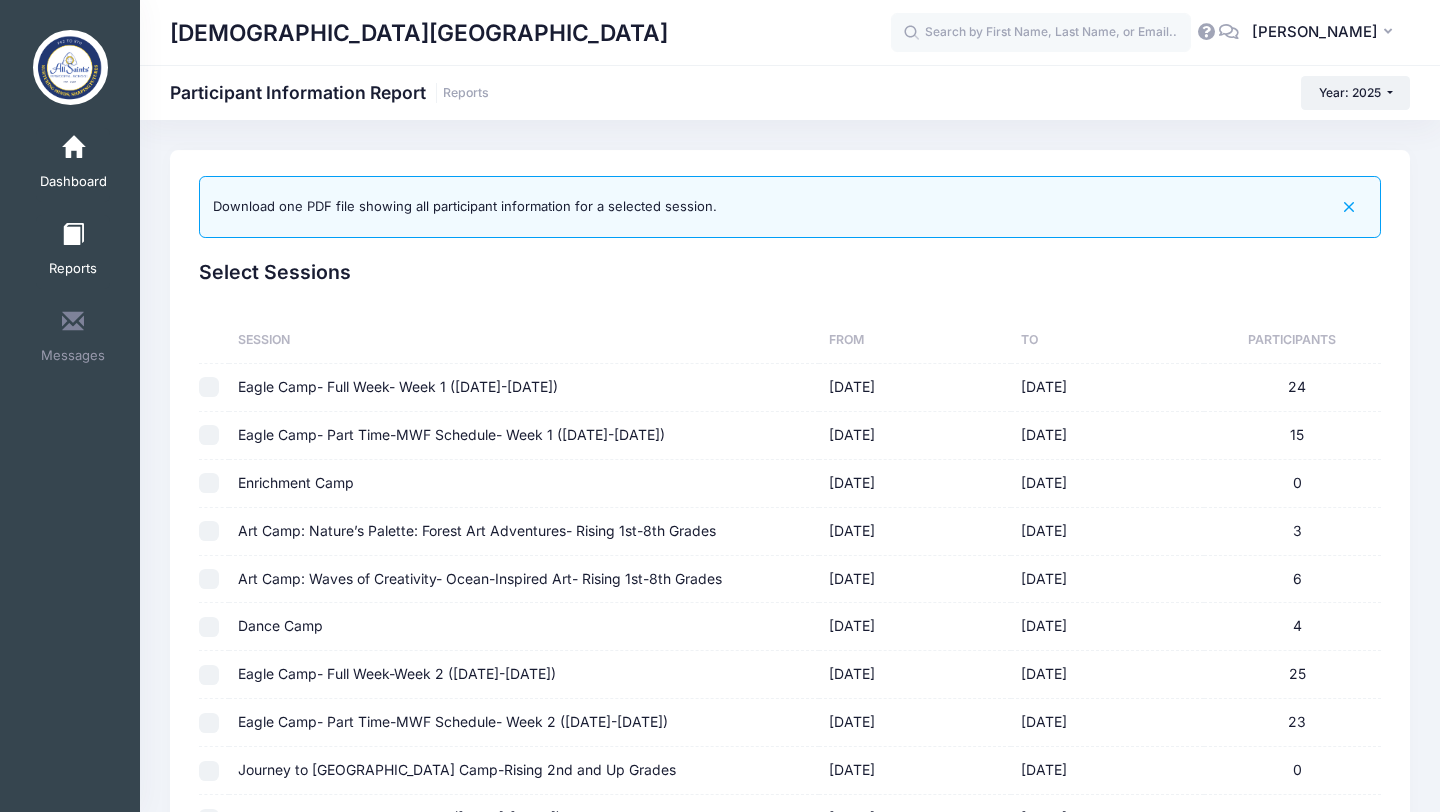 click on "Dashboard" at bounding box center (73, 165) 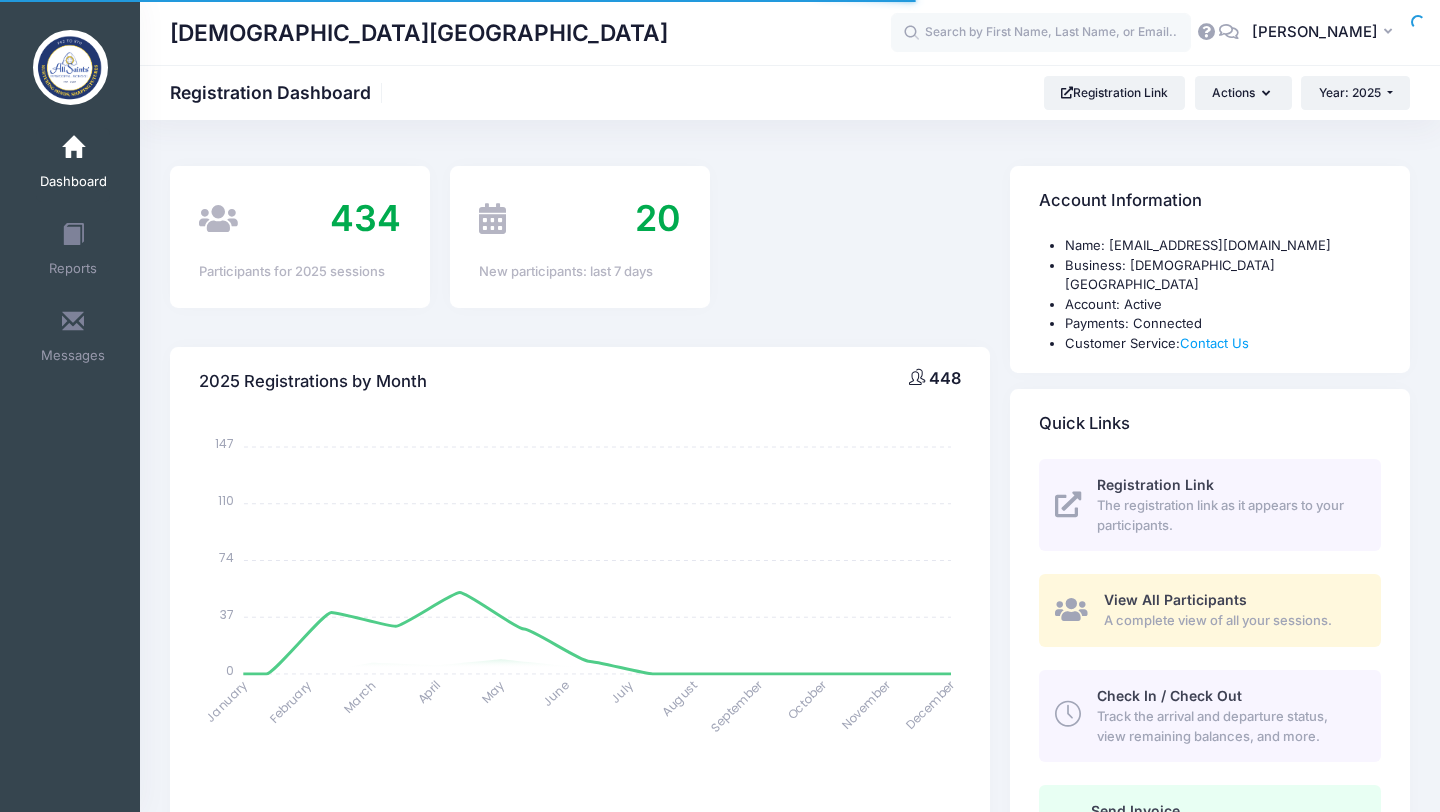 select 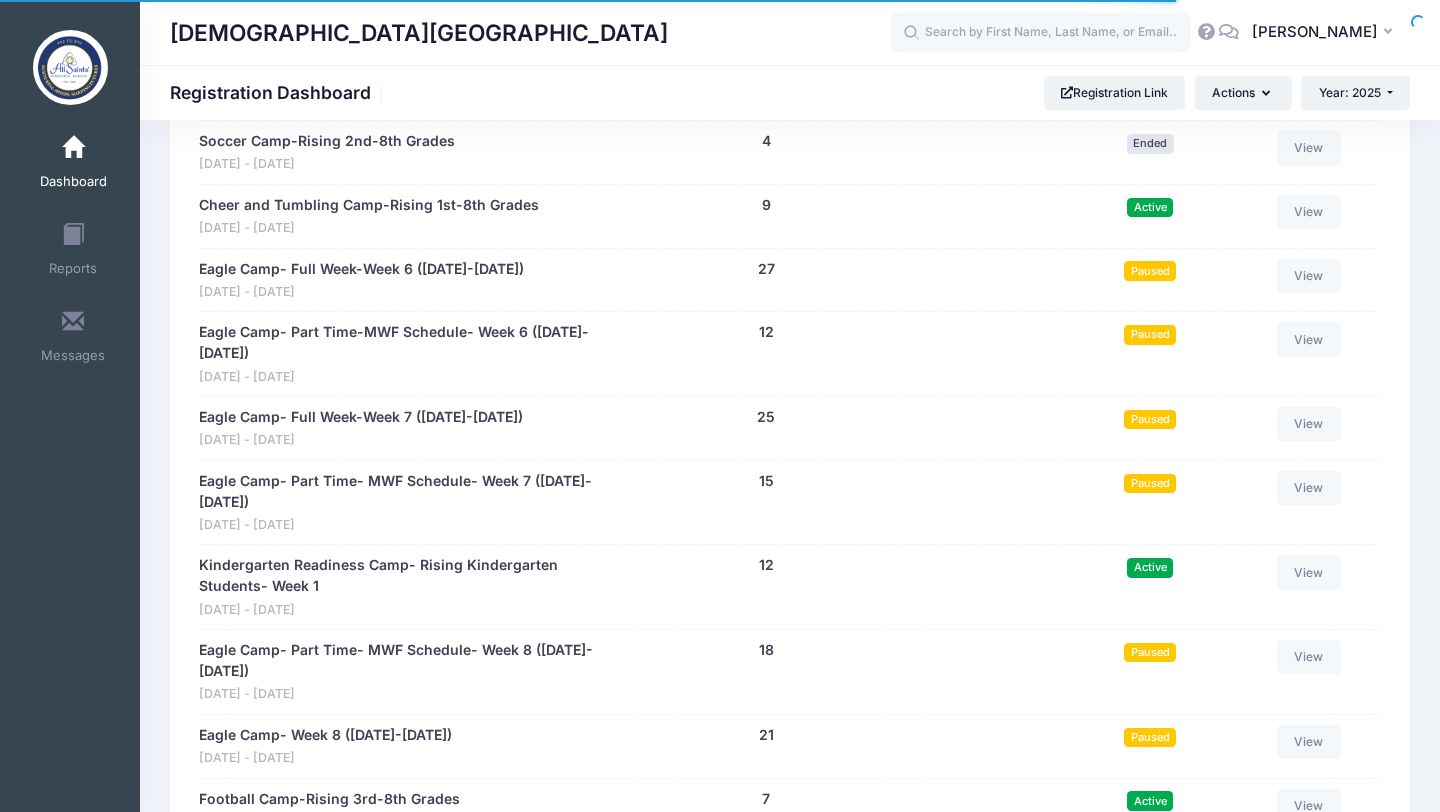 scroll, scrollTop: 2978, scrollLeft: 0, axis: vertical 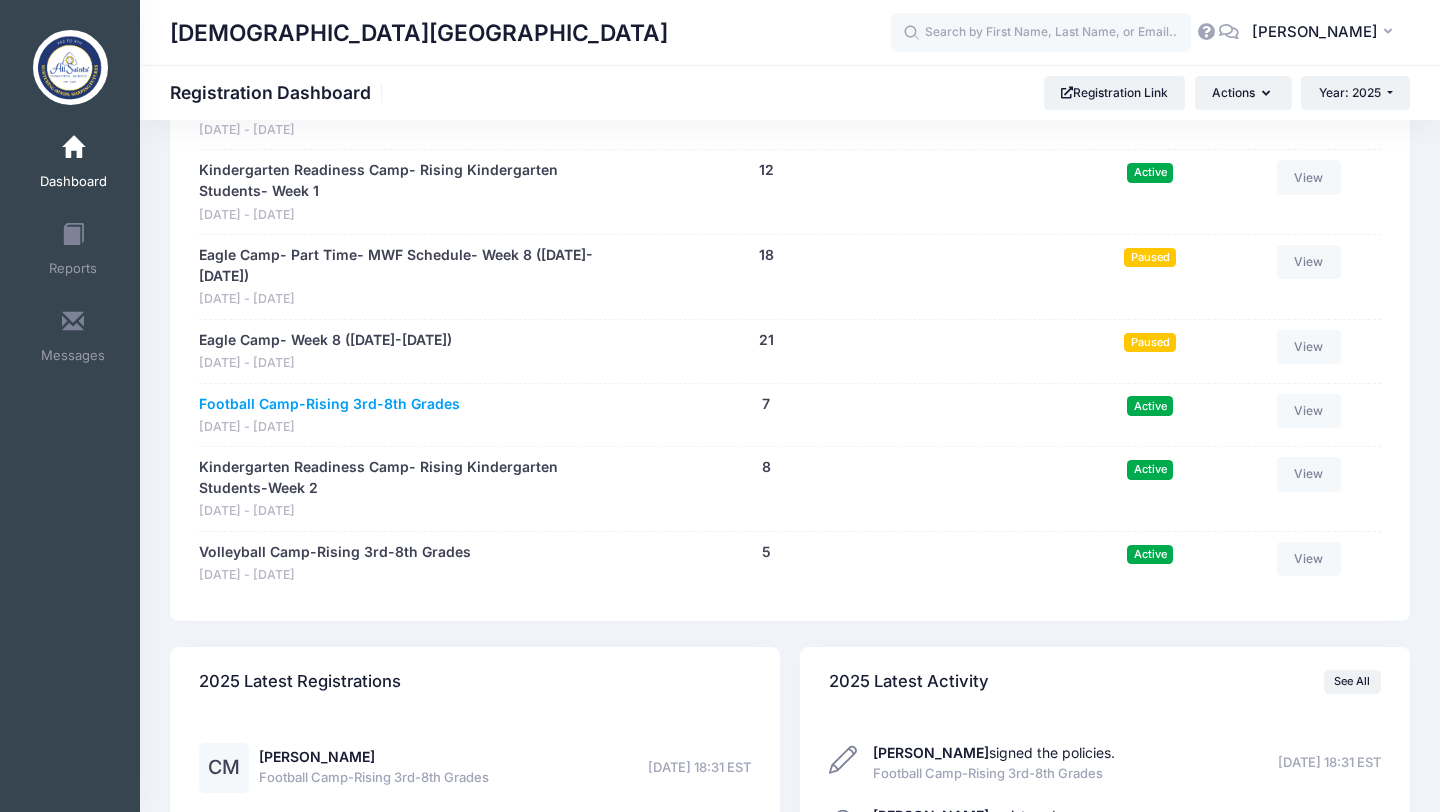 click on "Football Camp-Rising 3rd-8th Grades" at bounding box center (329, 404) 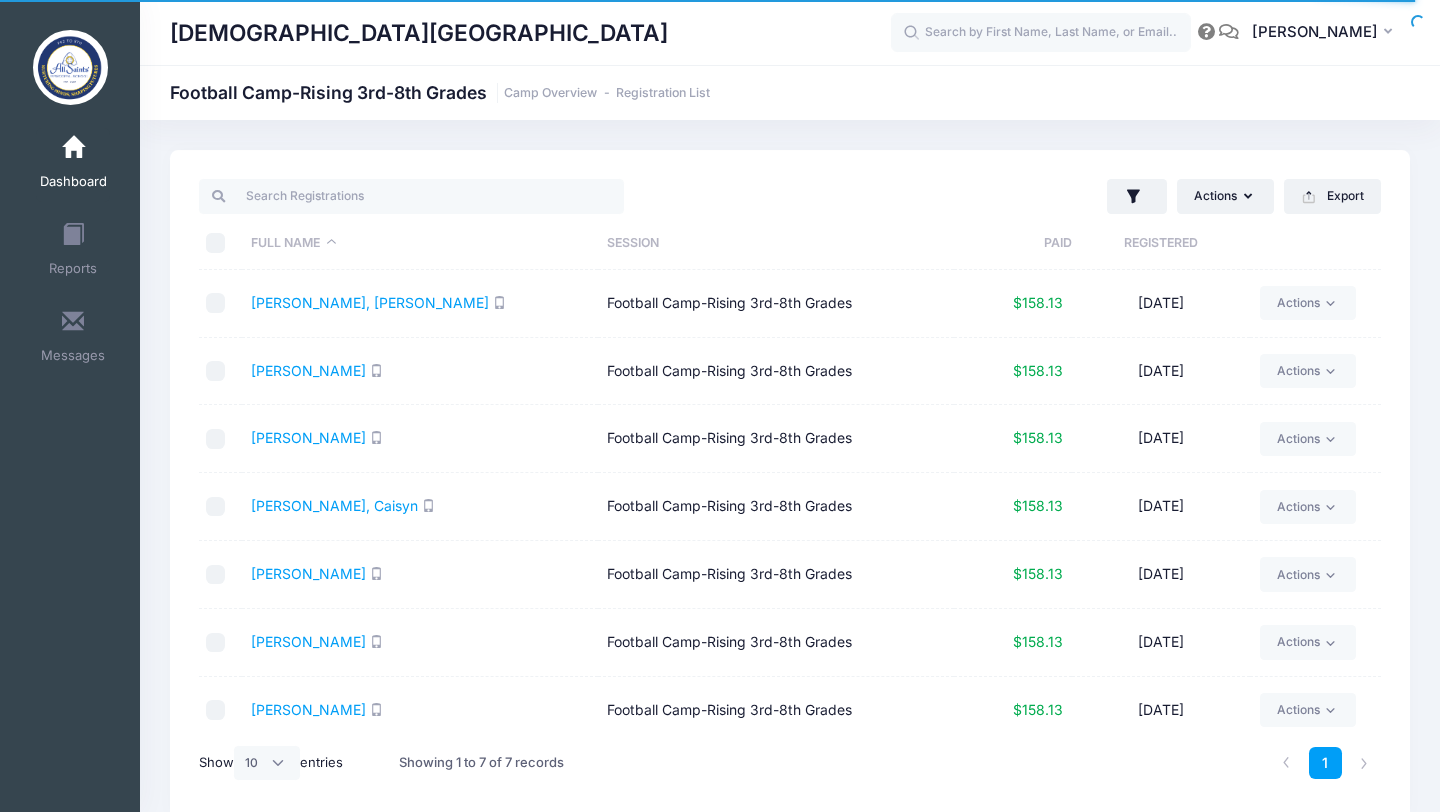 select on "10" 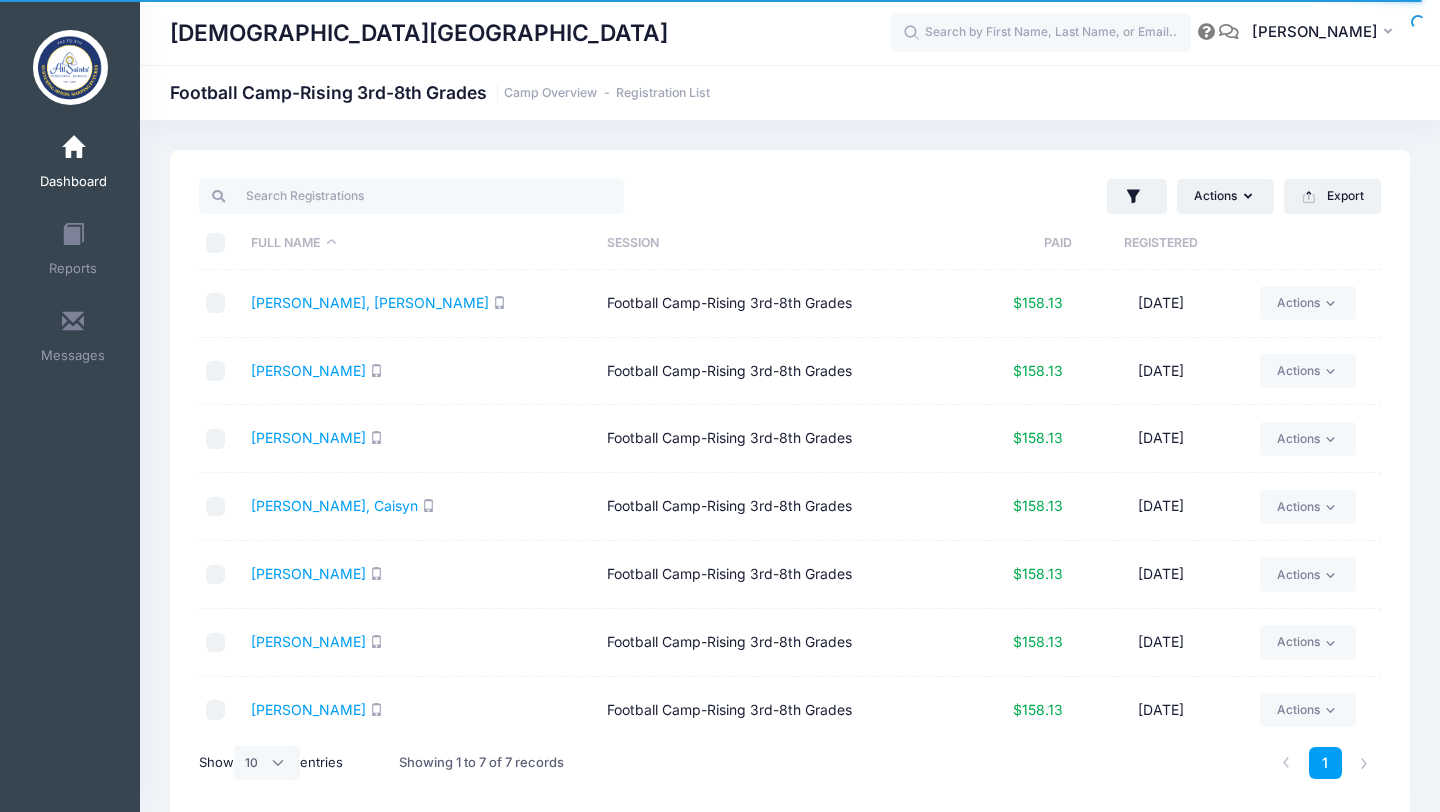 scroll, scrollTop: 0, scrollLeft: 0, axis: both 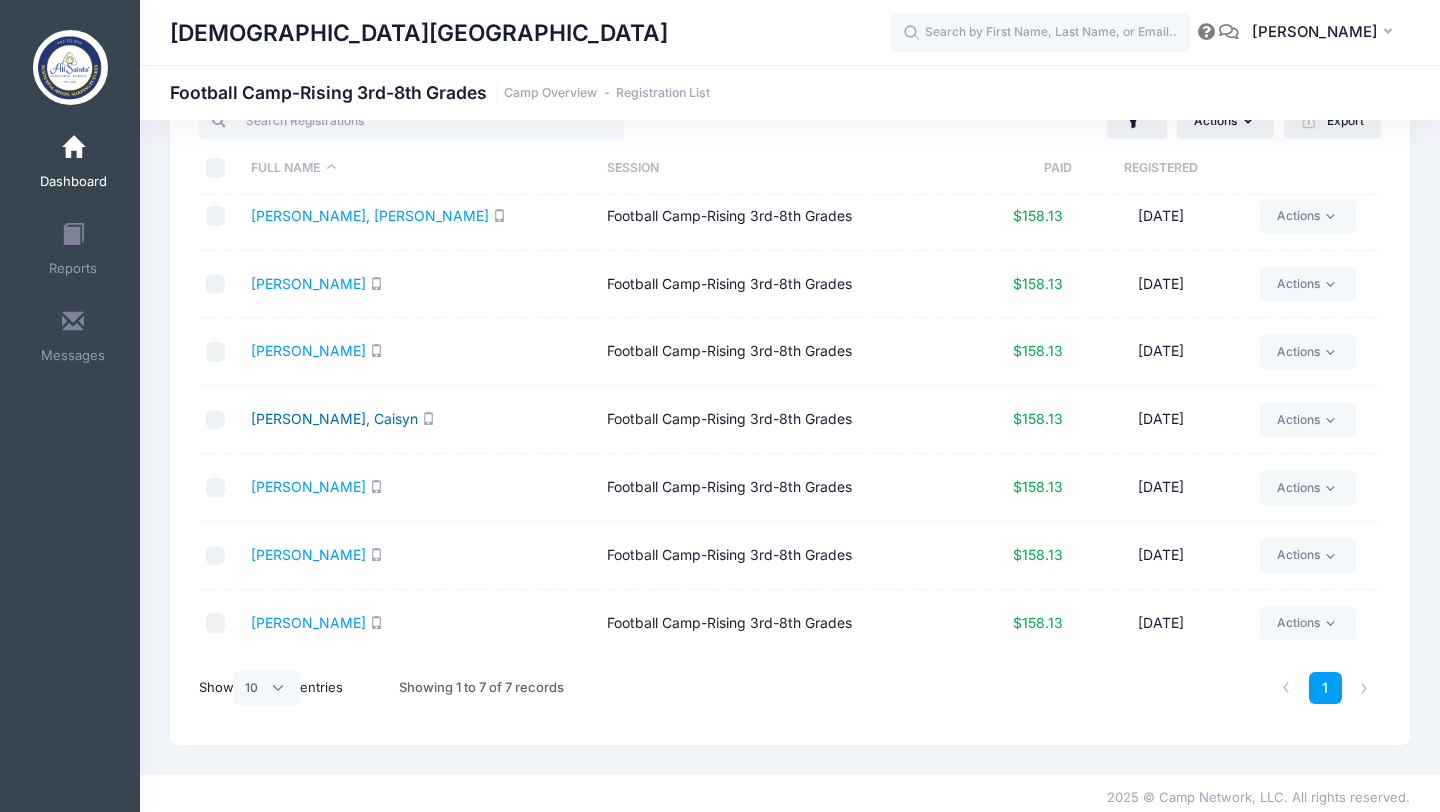 click on "[PERSON_NAME], Caisyn" at bounding box center [334, 418] 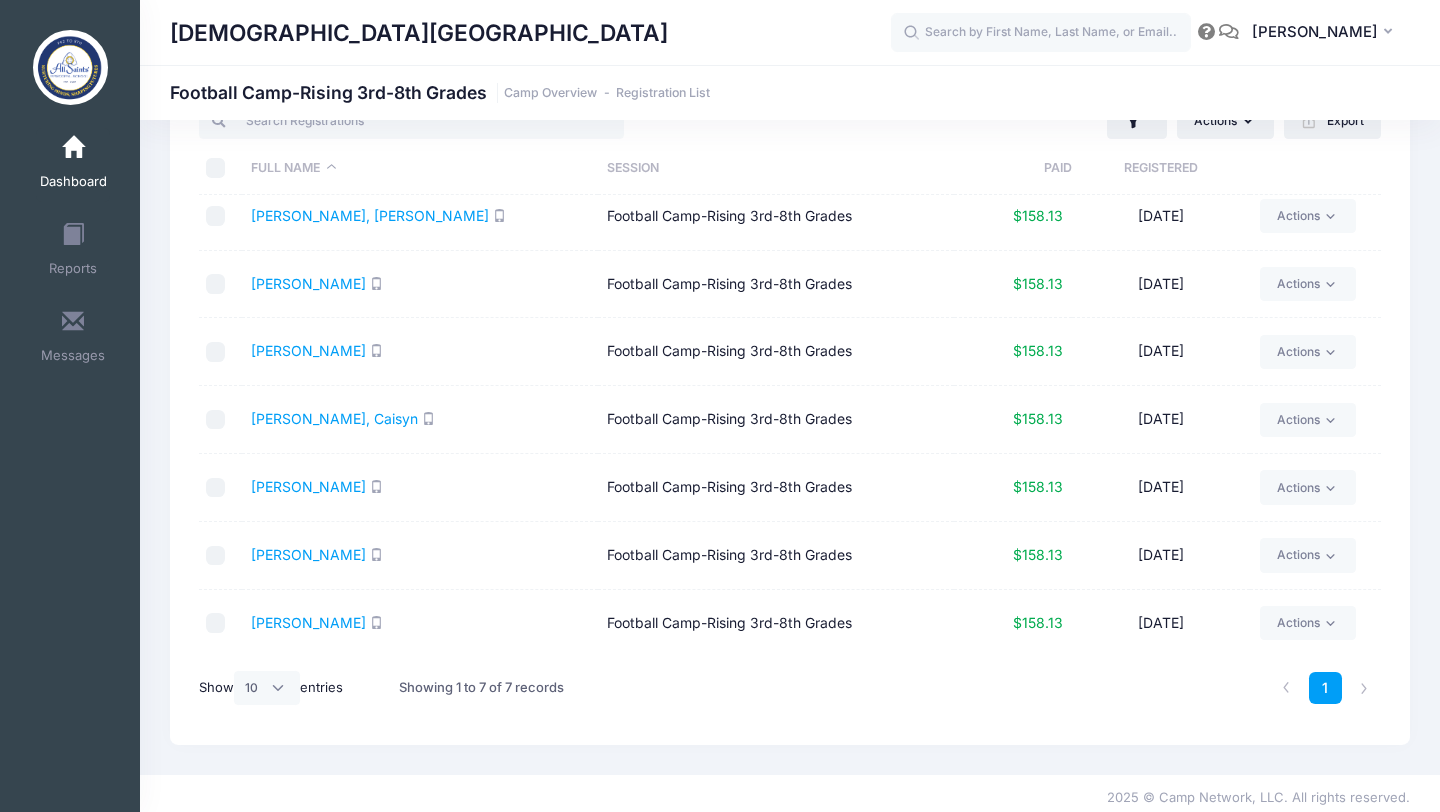 scroll, scrollTop: 0, scrollLeft: 0, axis: both 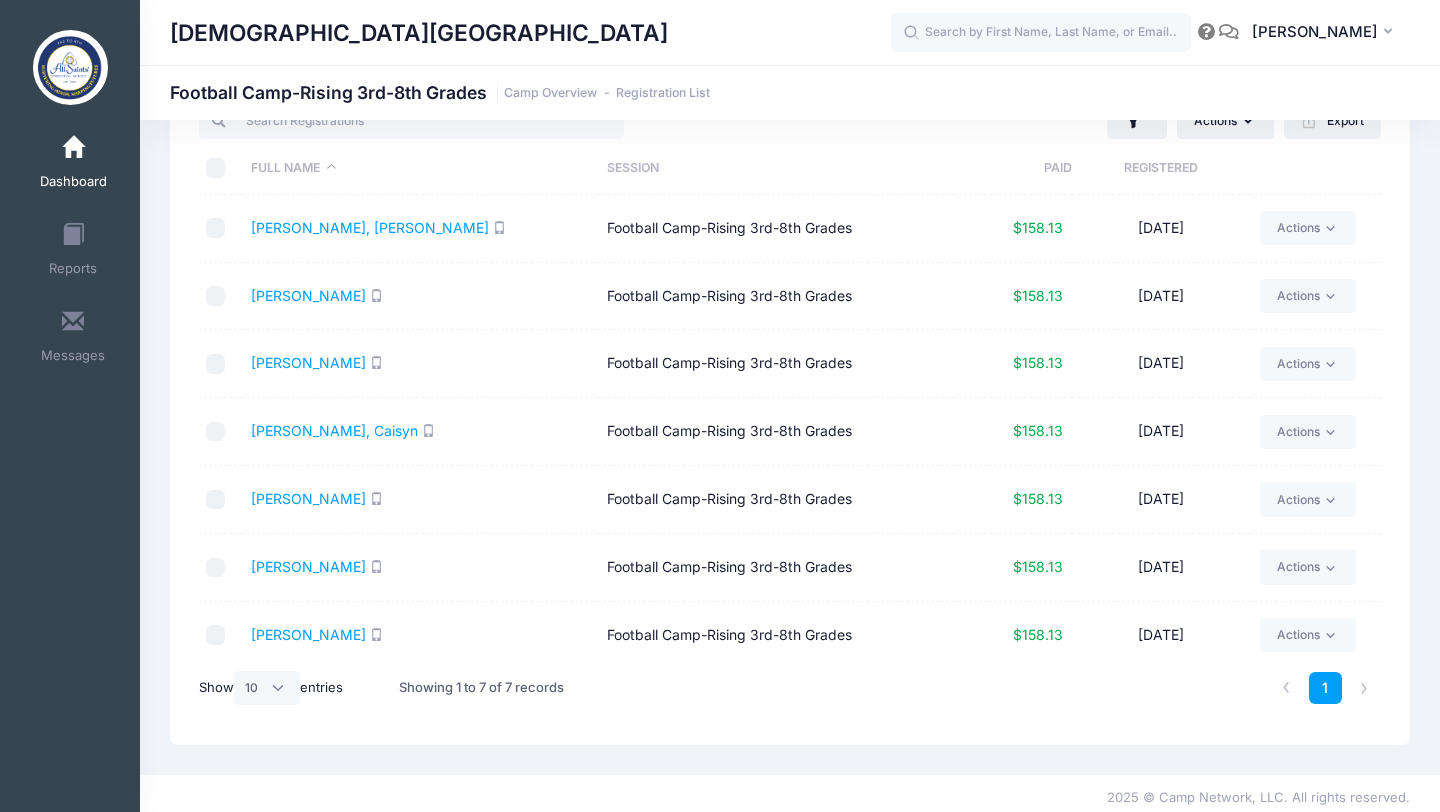 click on "Dashboard" at bounding box center (73, 165) 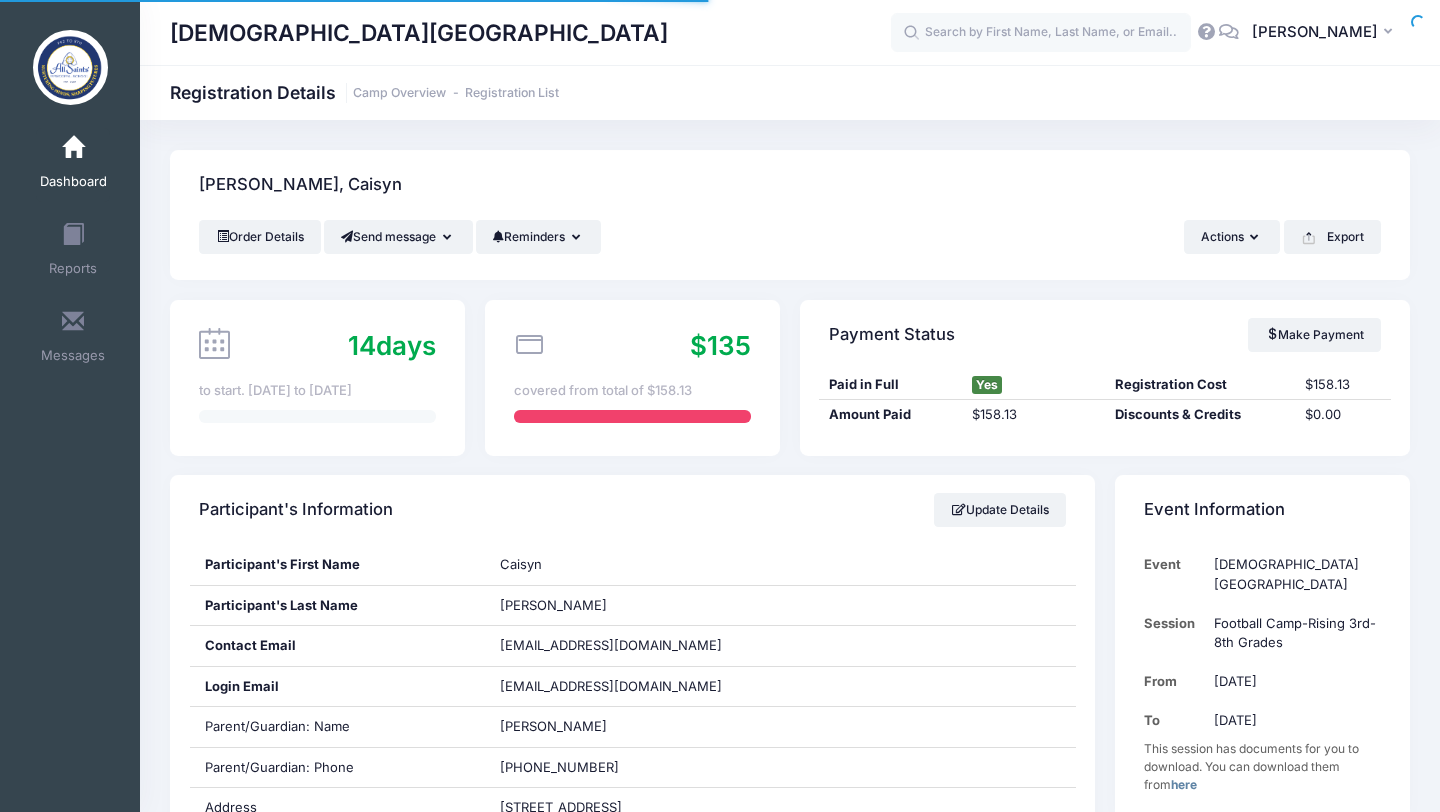 scroll, scrollTop: 151, scrollLeft: 0, axis: vertical 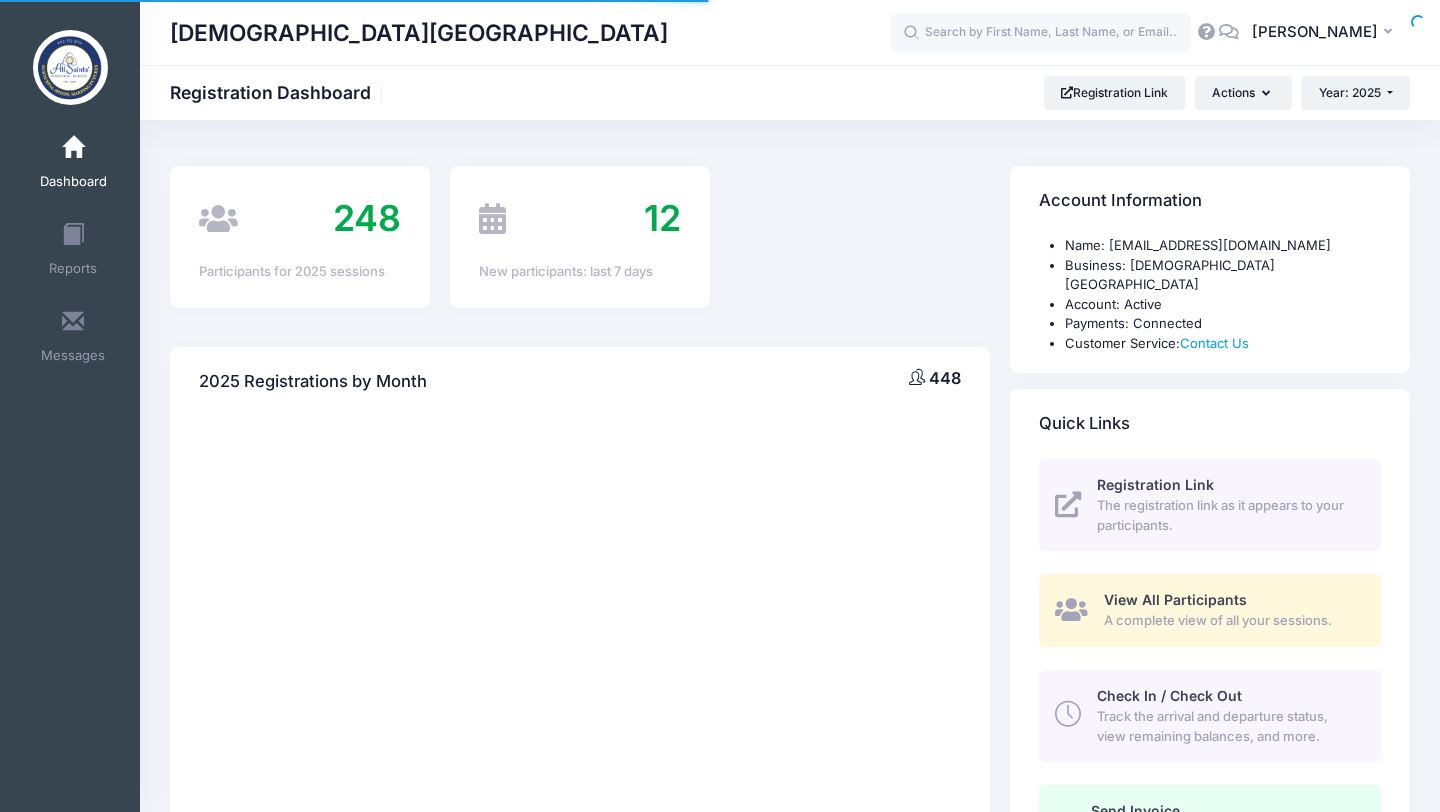 select 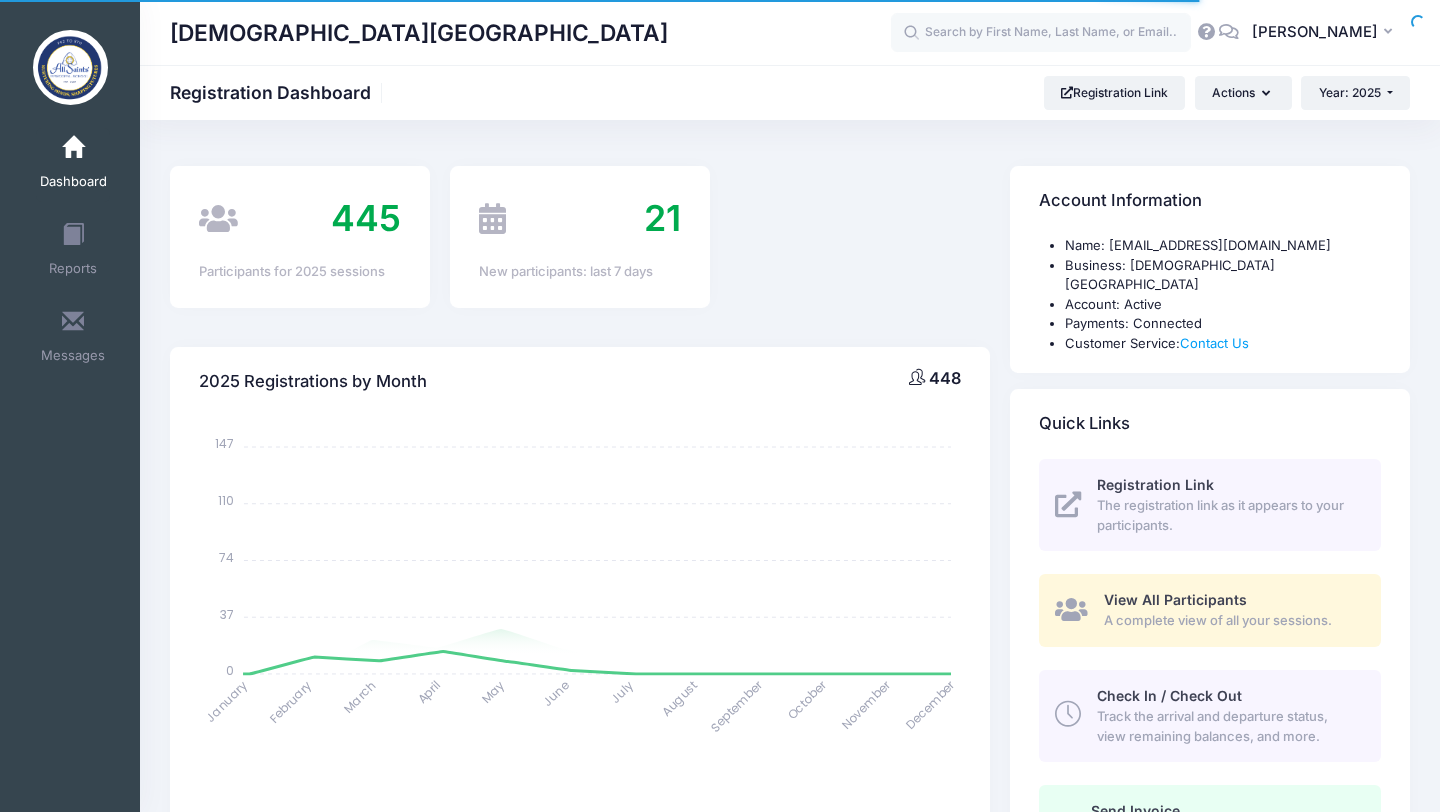 scroll, scrollTop: 0, scrollLeft: 0, axis: both 